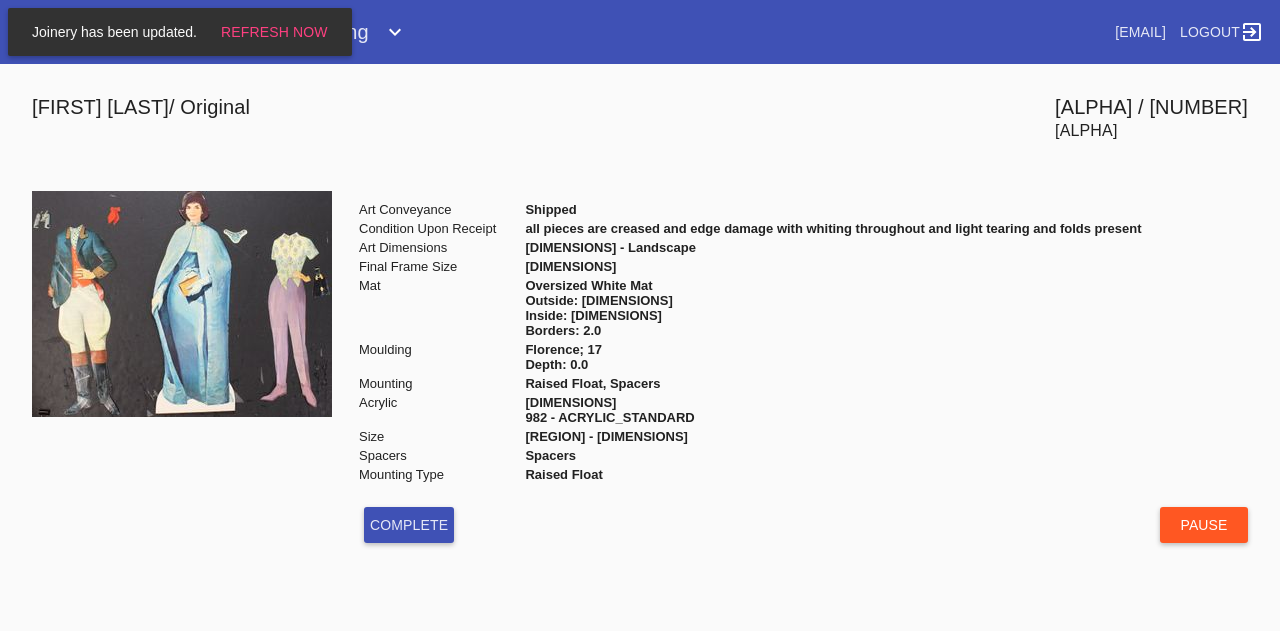 scroll, scrollTop: 0, scrollLeft: 0, axis: both 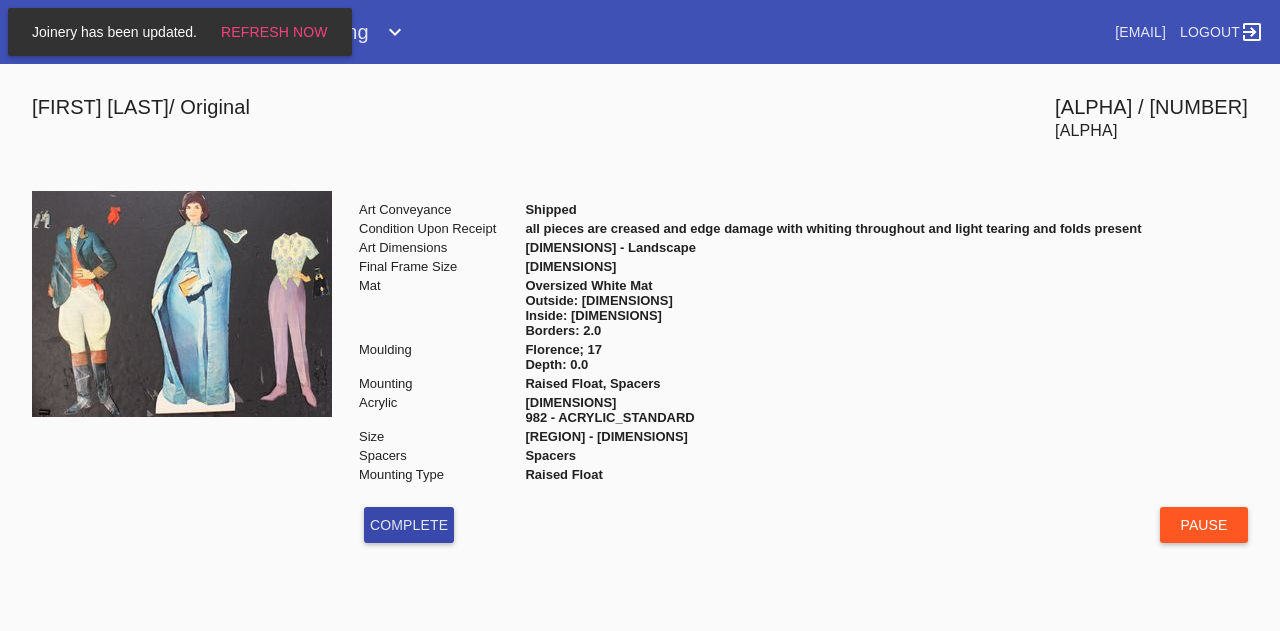 click on "Complete" at bounding box center (409, 525) 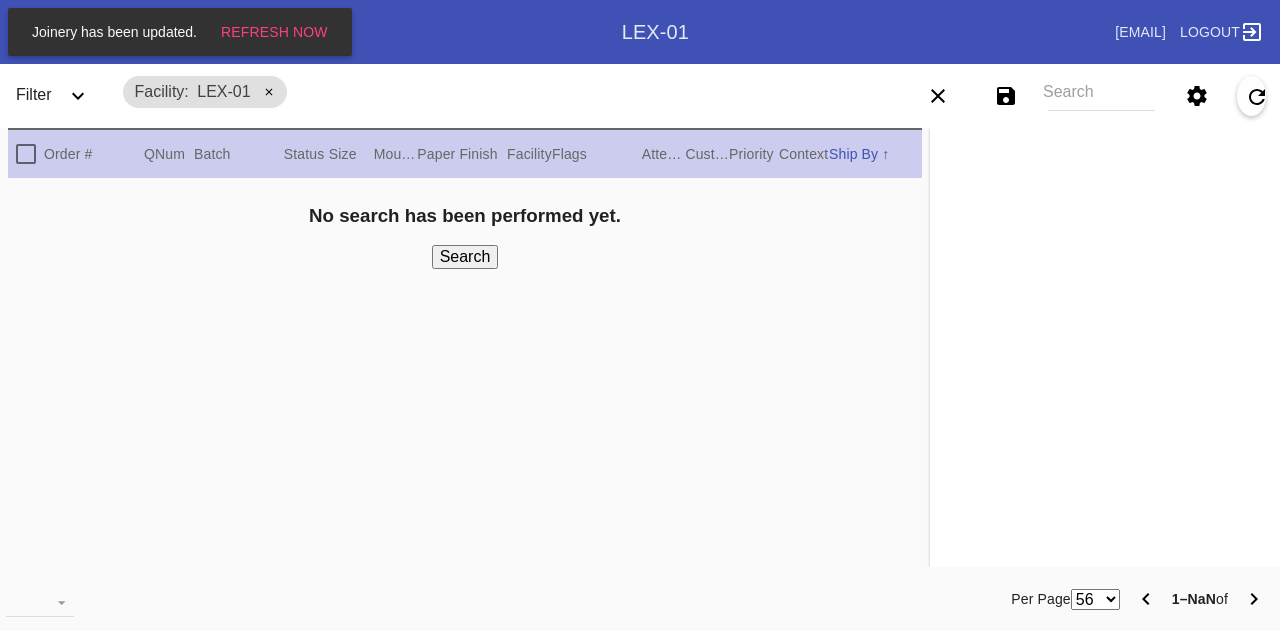 scroll, scrollTop: 0, scrollLeft: 0, axis: both 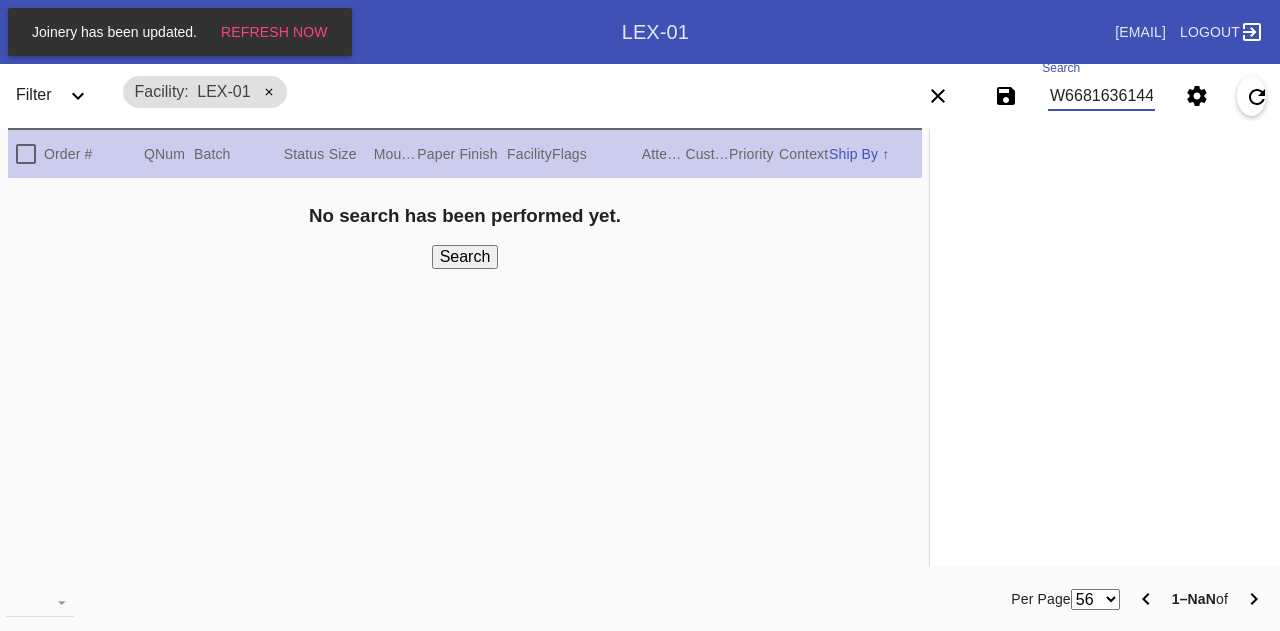 type on "W668163614443317" 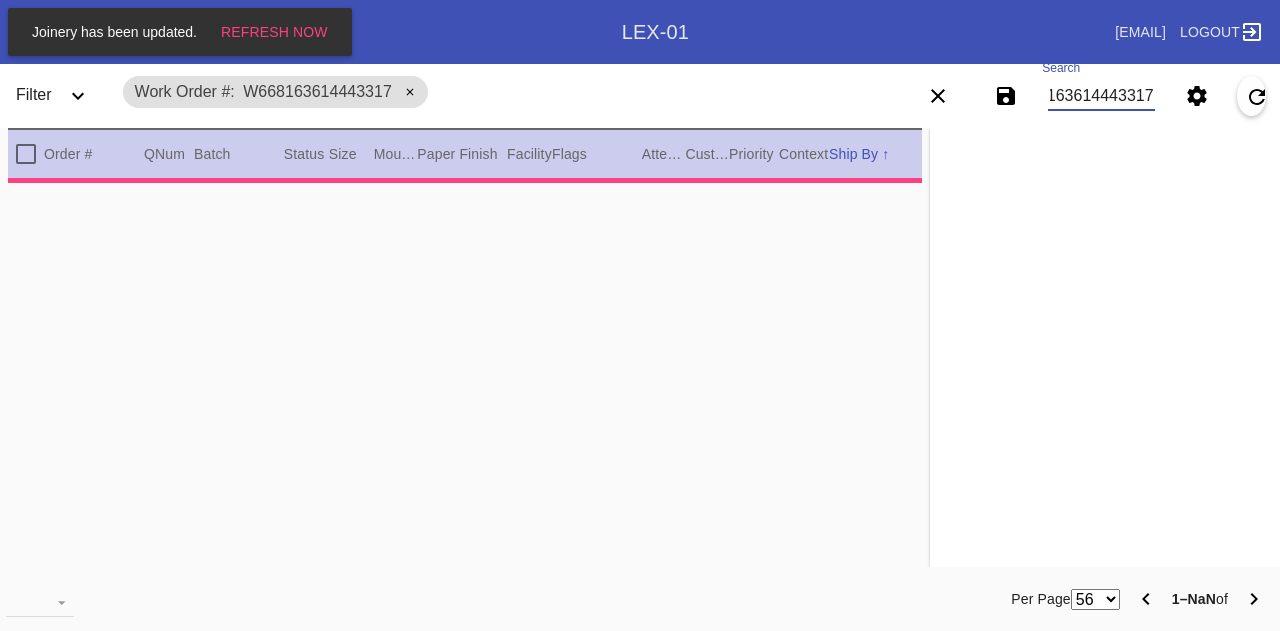 type on "2.0" 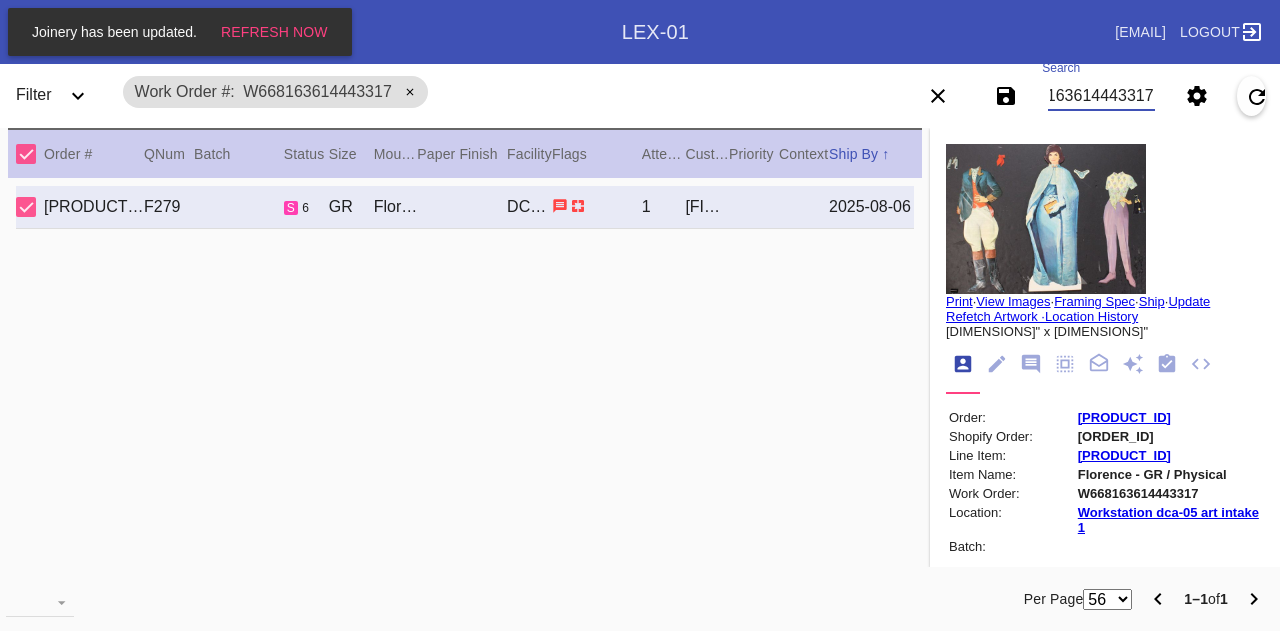 click on "View Images" at bounding box center (1013, 301) 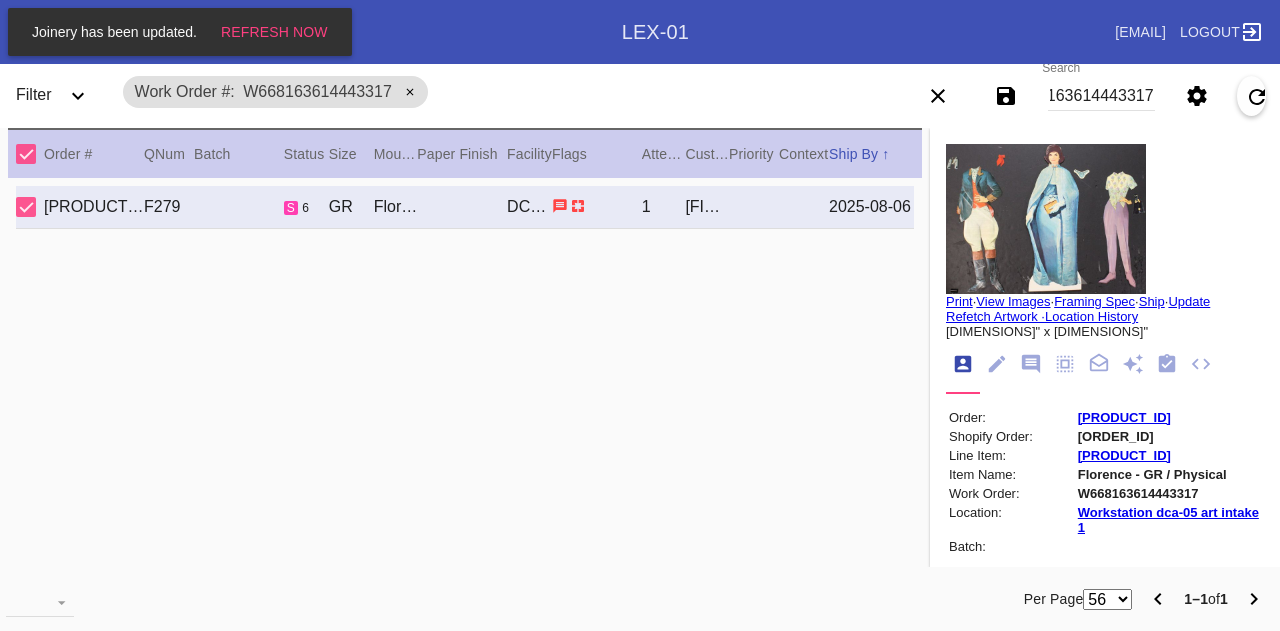 scroll, scrollTop: 0, scrollLeft: 0, axis: both 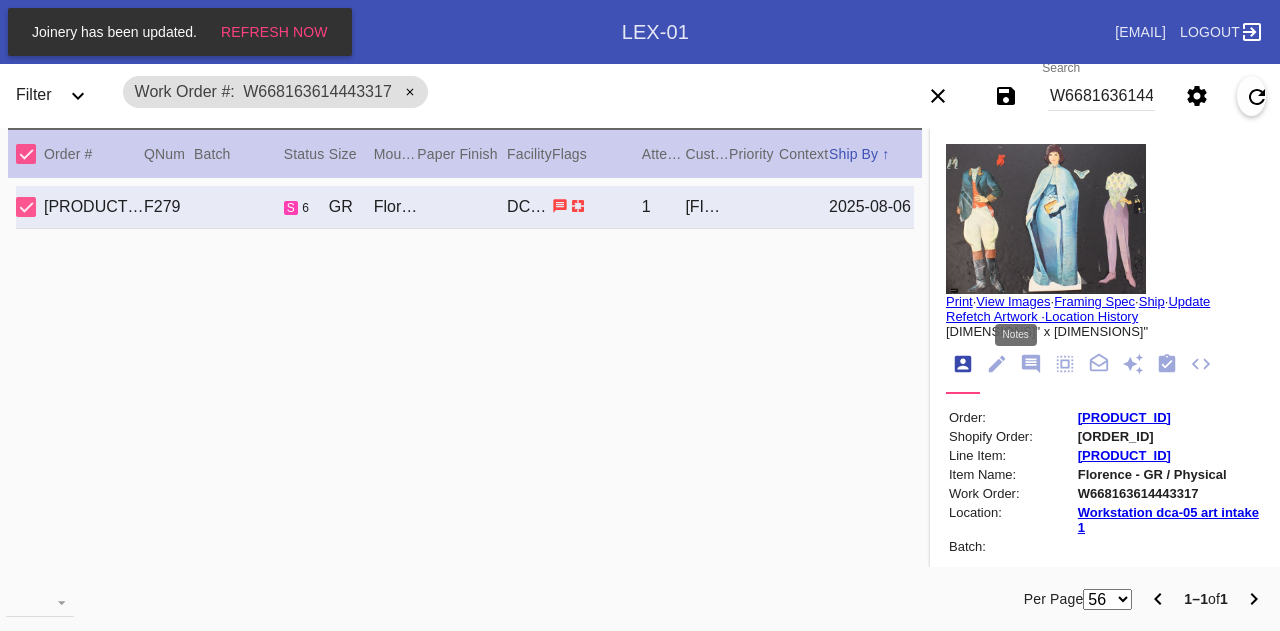 click 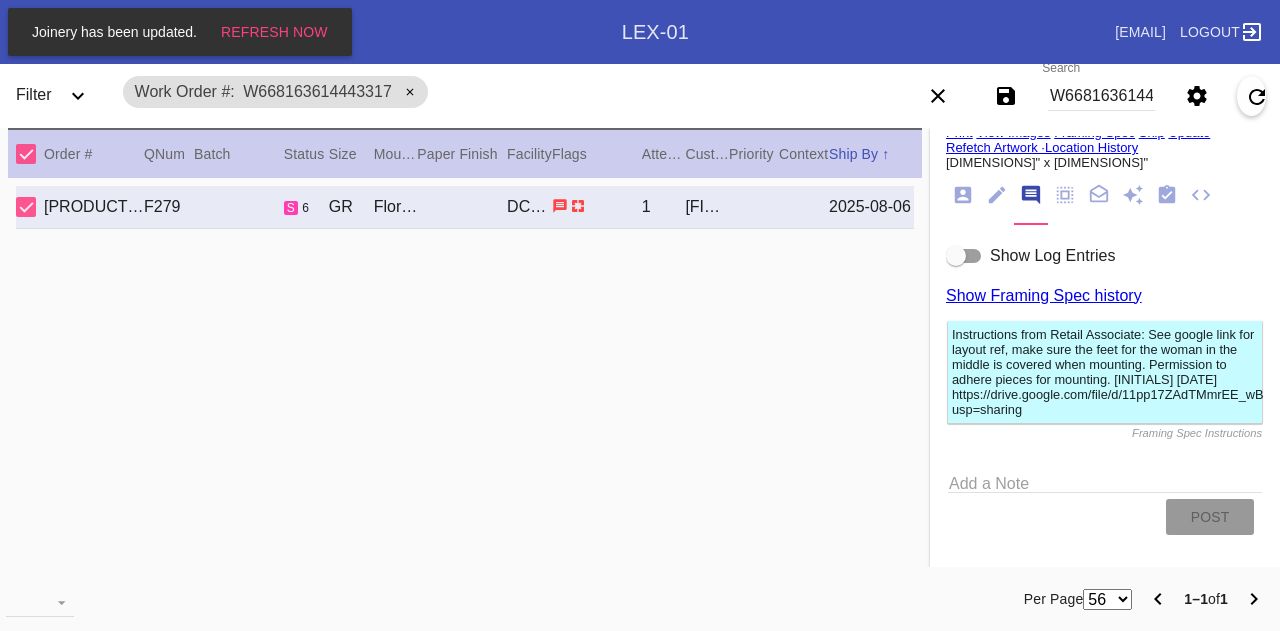scroll, scrollTop: 171, scrollLeft: 0, axis: vertical 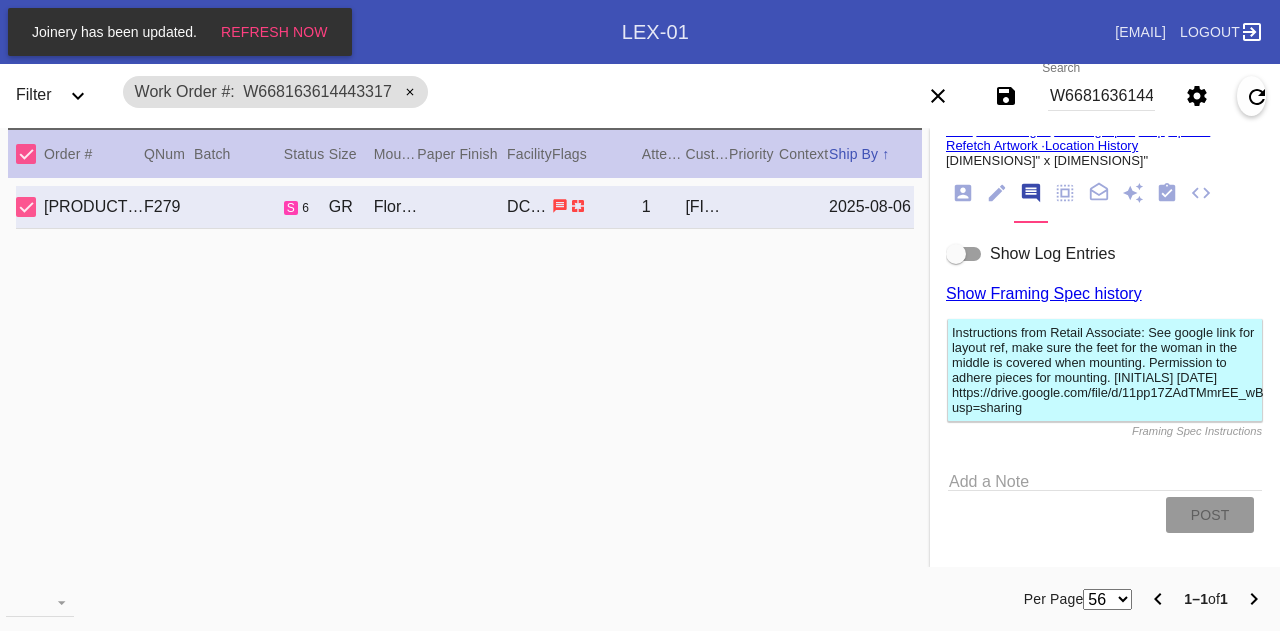 click on "Add a Note" at bounding box center (1105, 478) 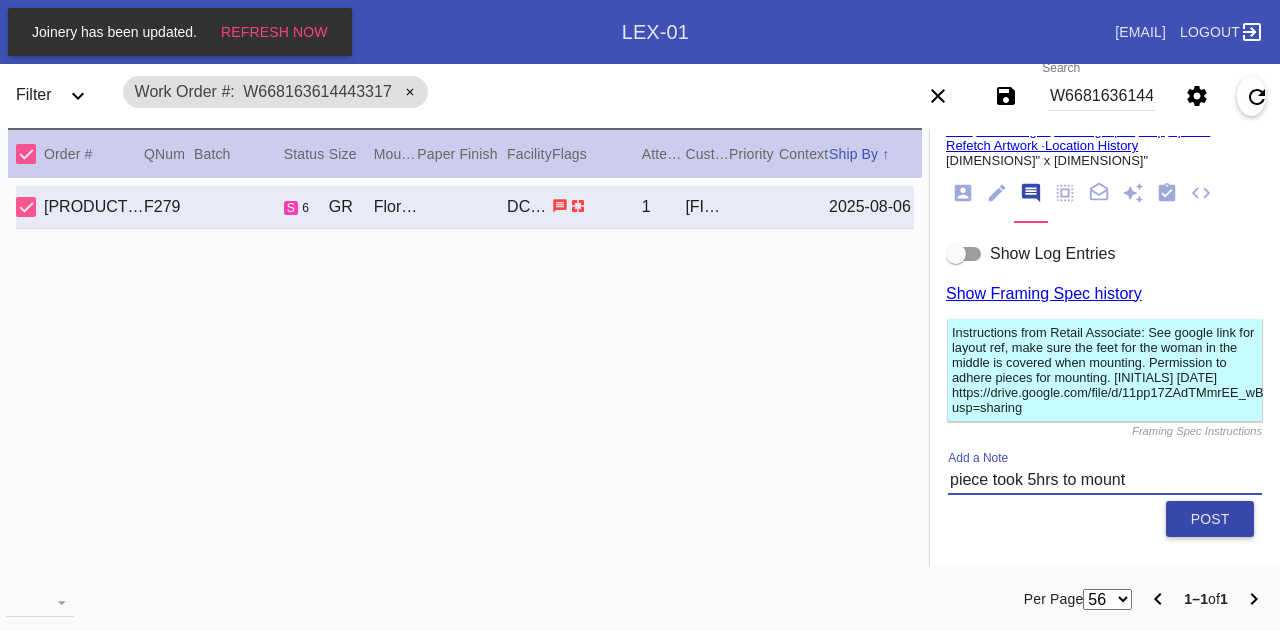 type on "piece took 5hrs to mount" 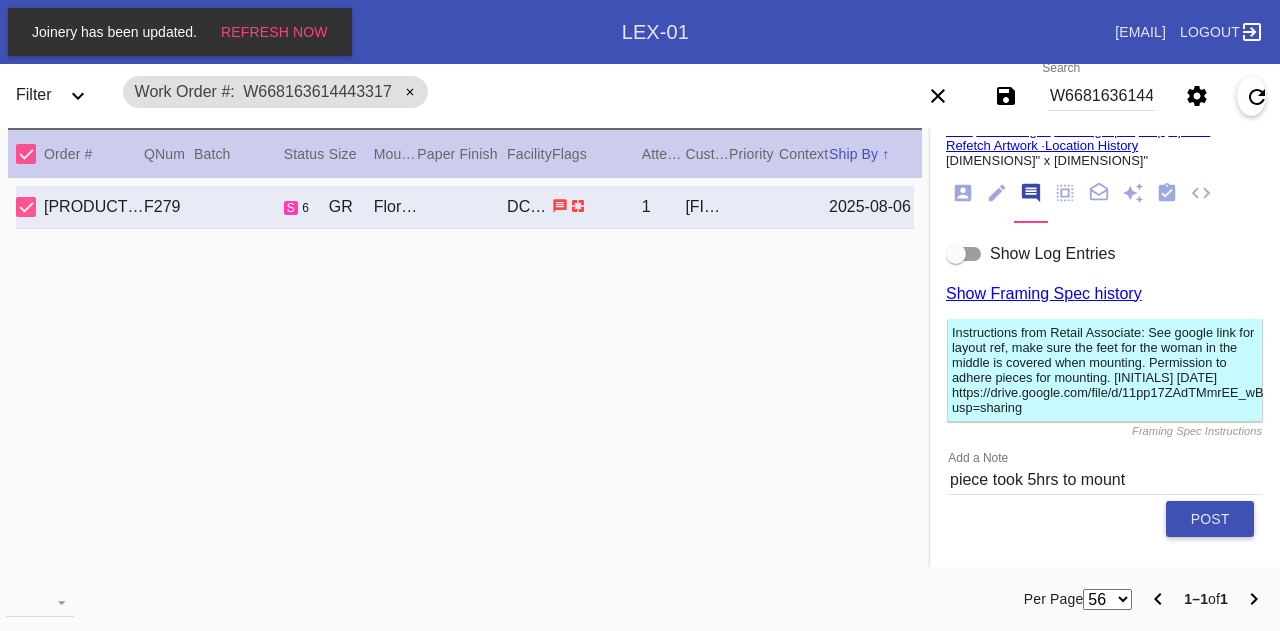 type 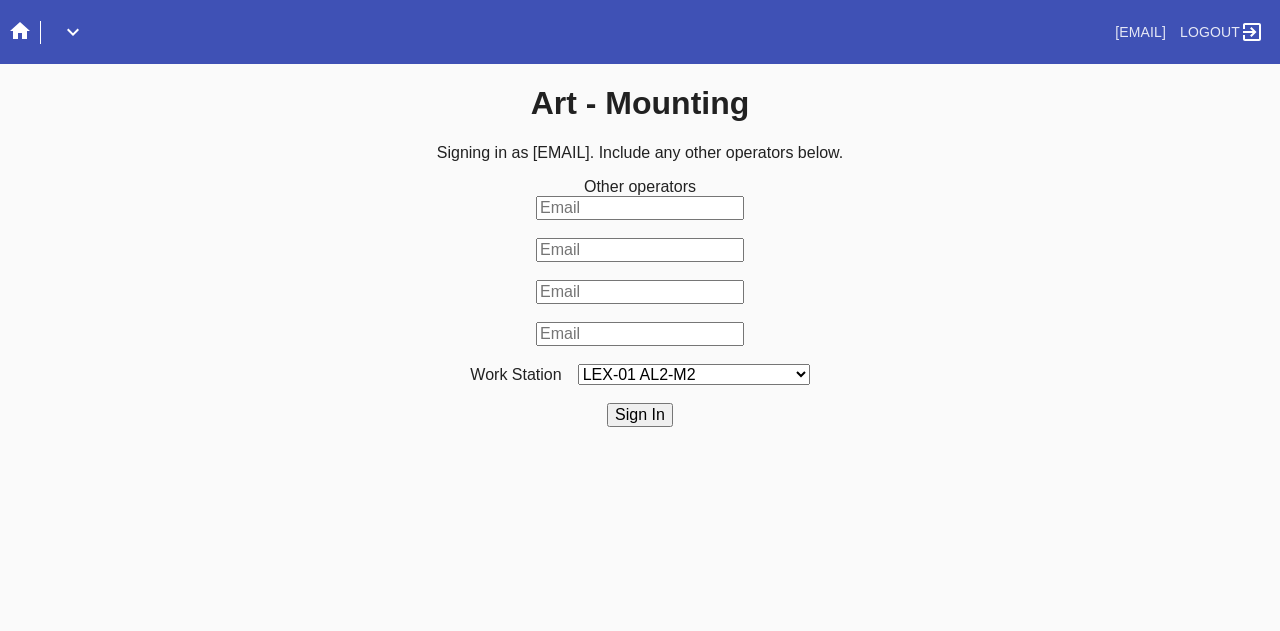 scroll, scrollTop: 0, scrollLeft: 0, axis: both 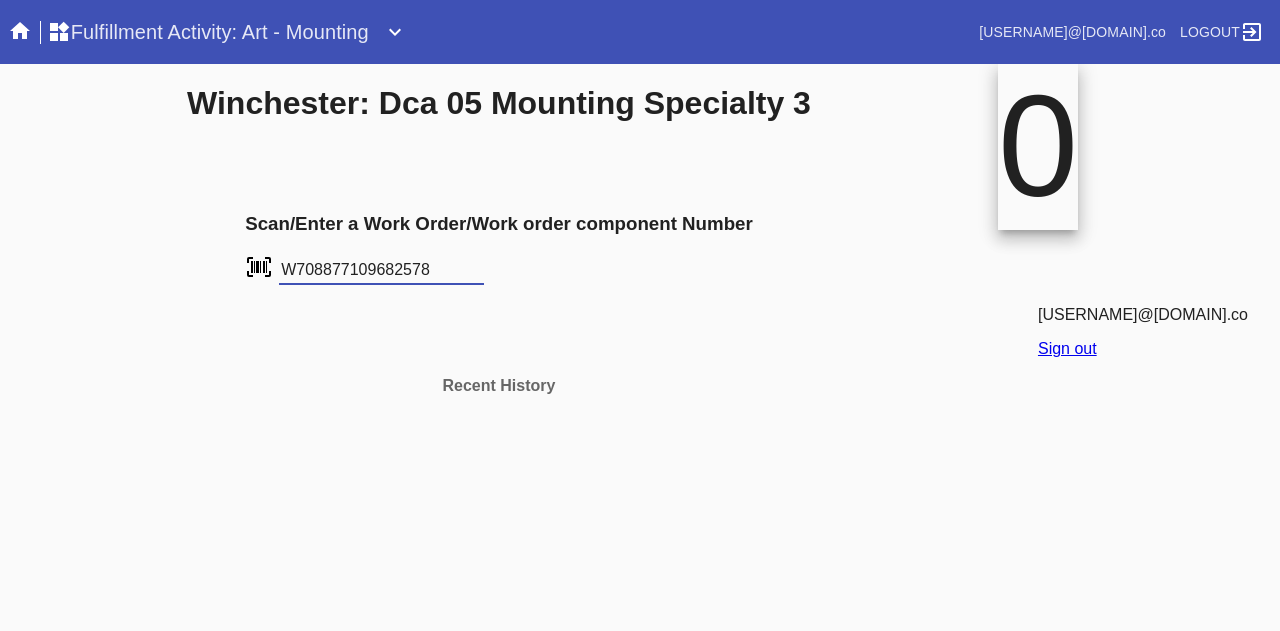 type on "W708877109682578" 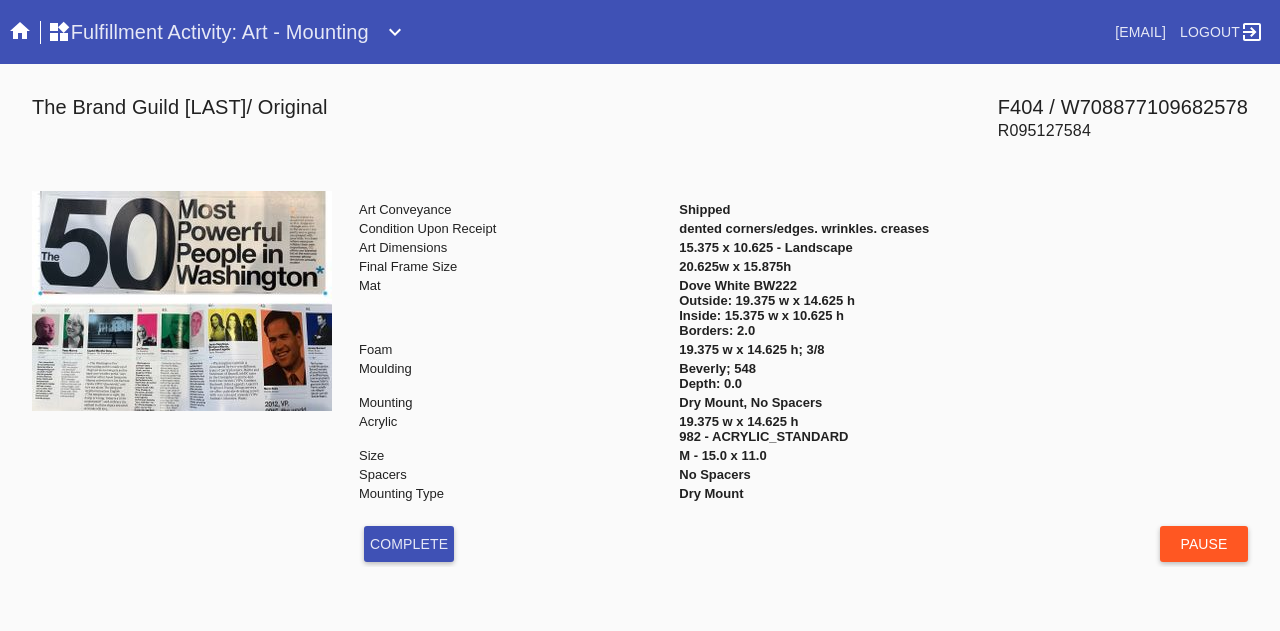 scroll, scrollTop: 0, scrollLeft: 0, axis: both 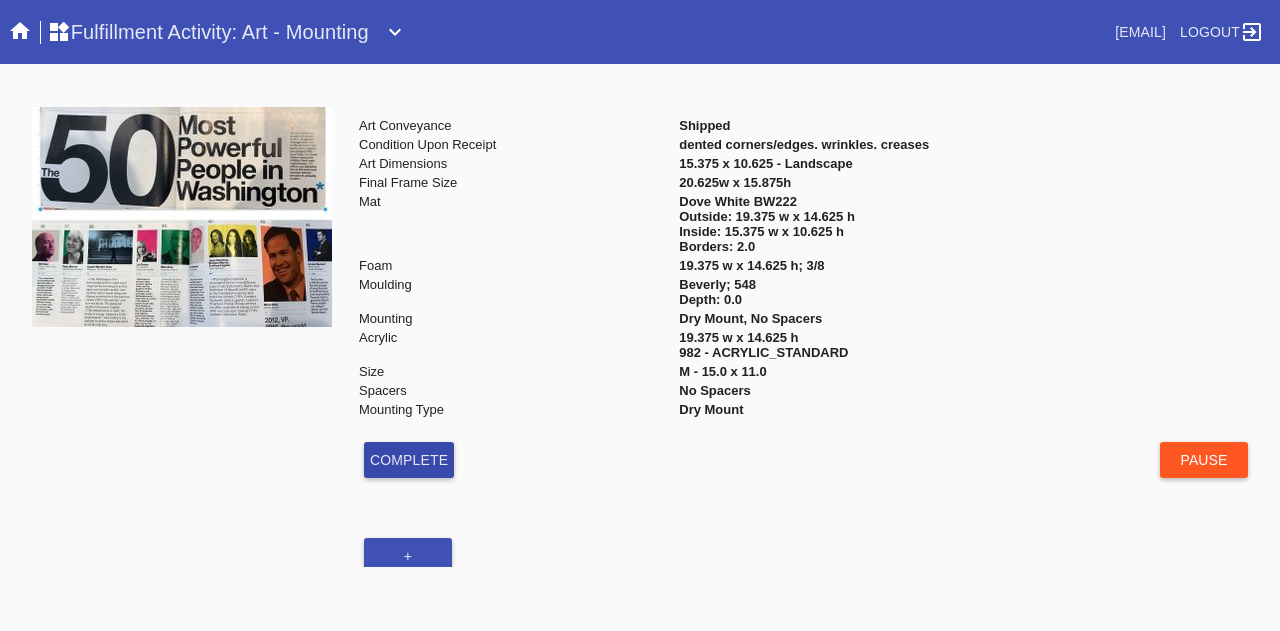 click on "Complete" at bounding box center (409, 460) 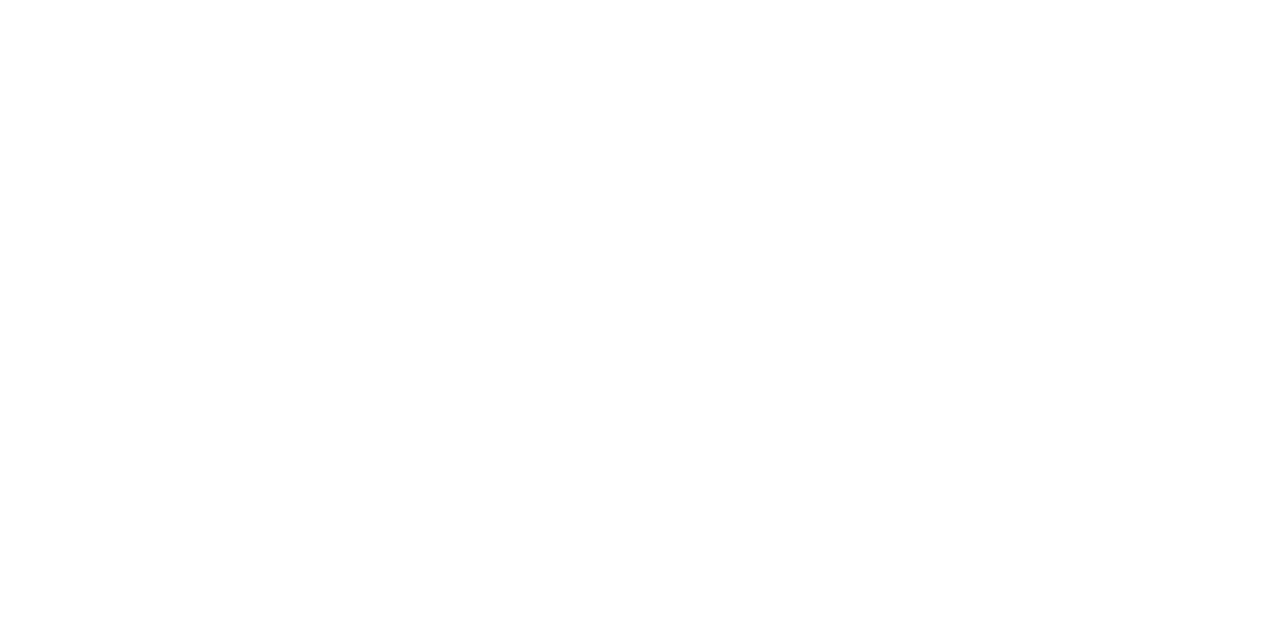 scroll, scrollTop: 0, scrollLeft: 0, axis: both 